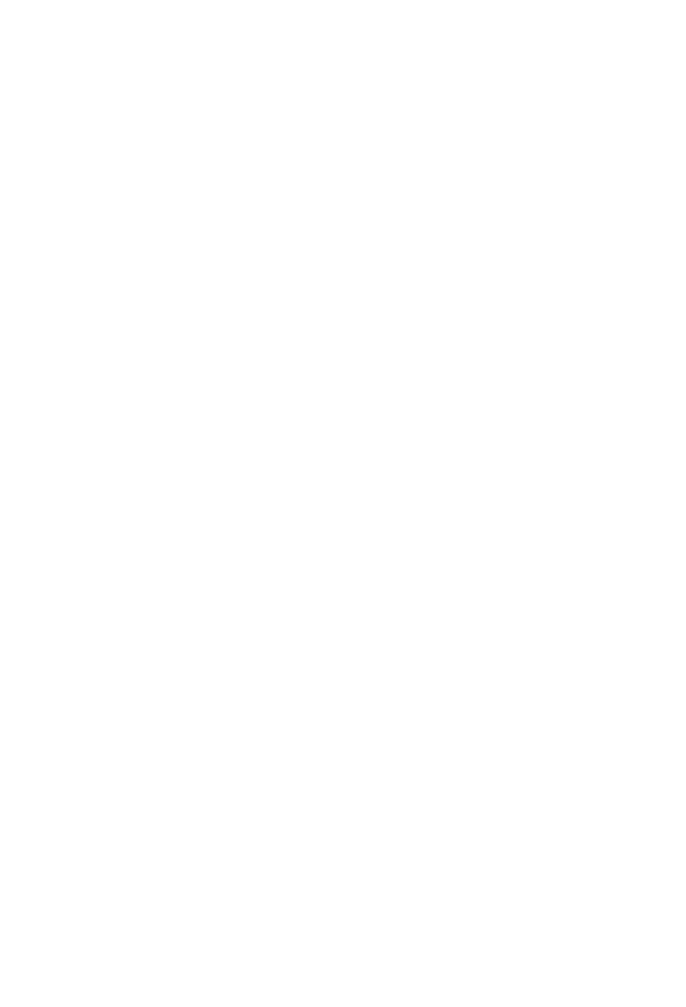 scroll, scrollTop: 0, scrollLeft: 0, axis: both 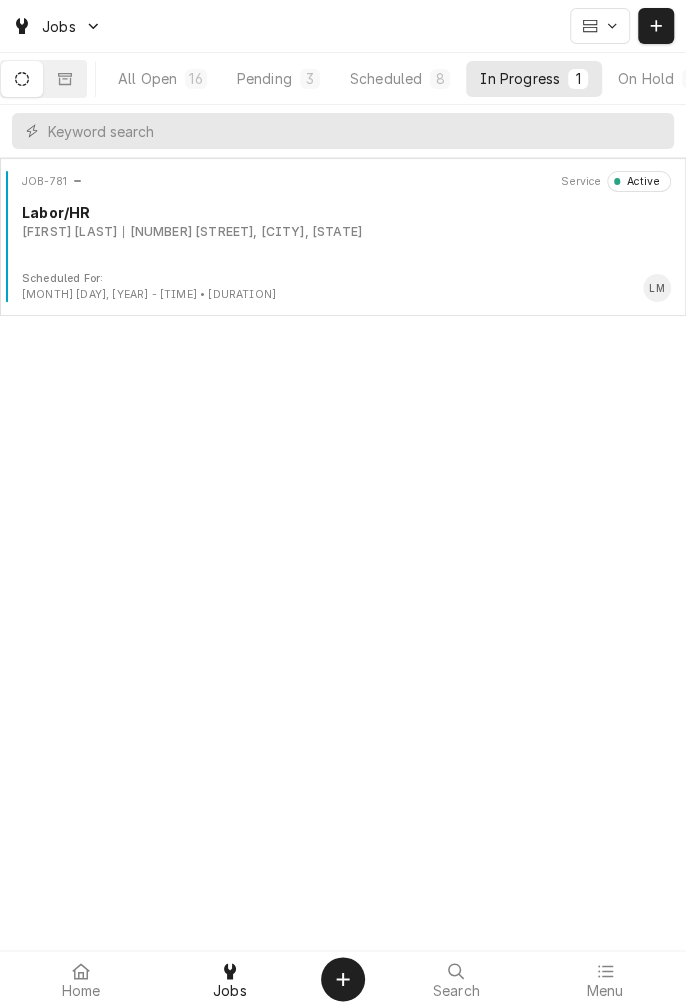 click on "JOB-781 Service Active Labor/HR[FIRST] [LAST] [NUMBER] [STREET], [CITY], [STATE]" at bounding box center (343, 221) 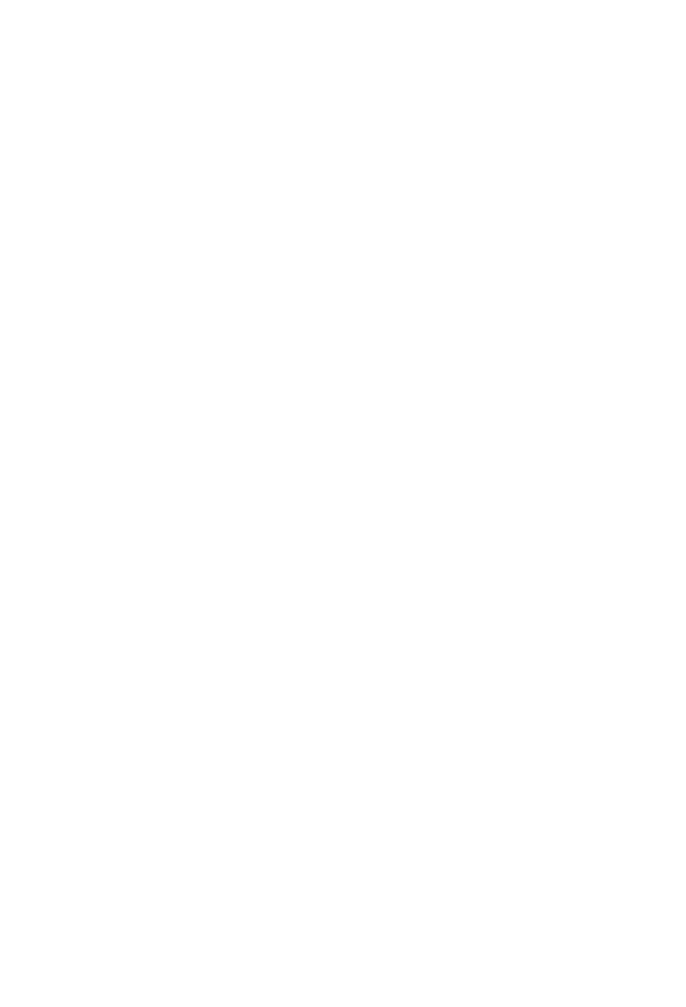 scroll, scrollTop: 0, scrollLeft: 0, axis: both 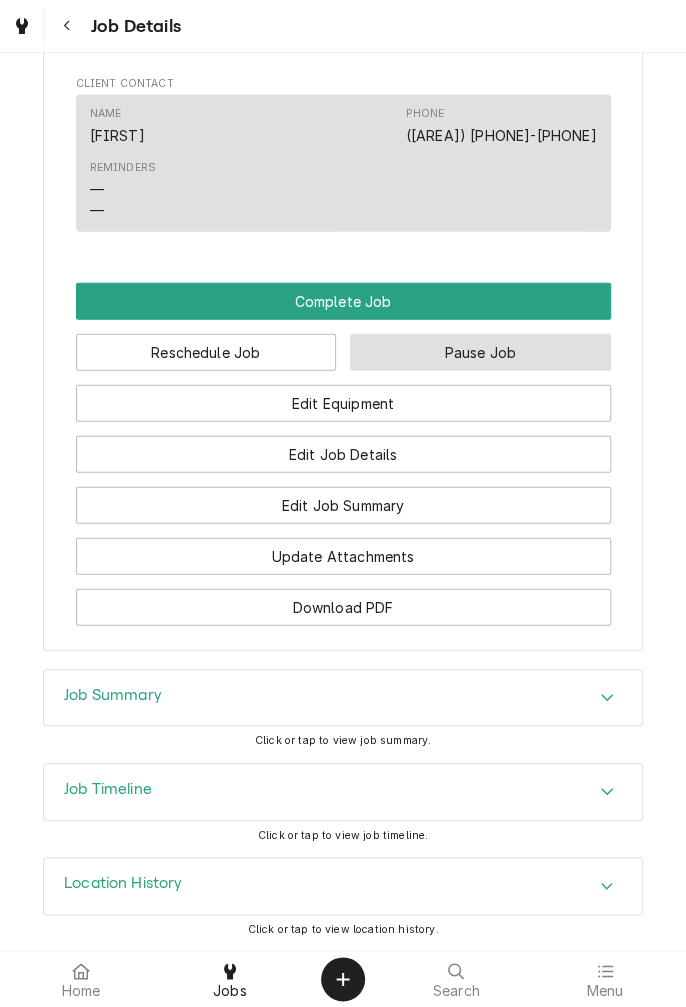 click on "Pause Job" at bounding box center (480, 352) 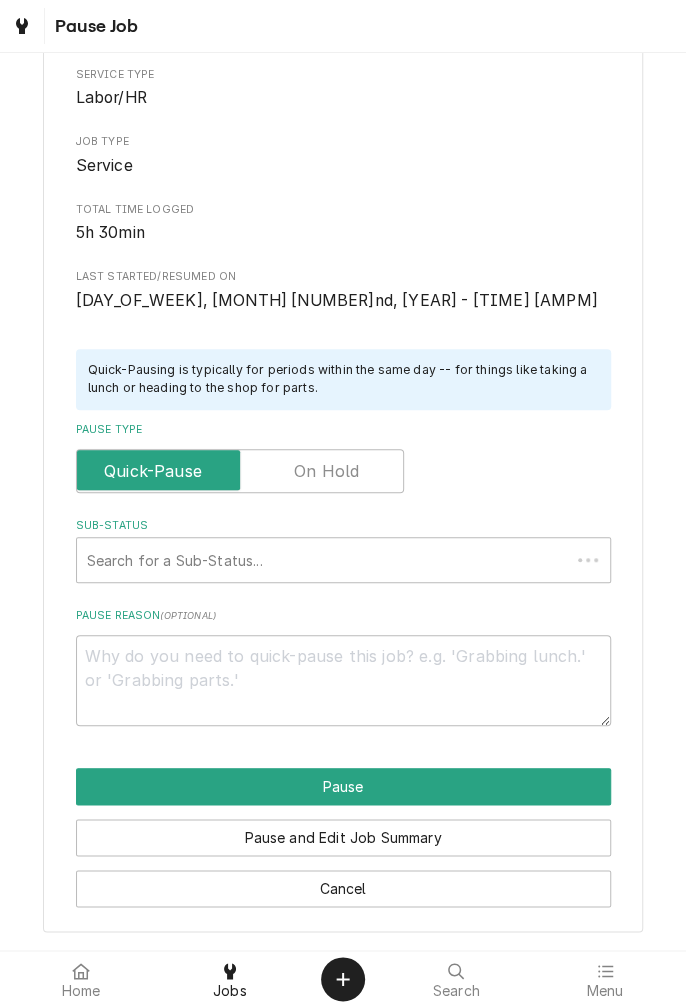 scroll, scrollTop: 0, scrollLeft: 0, axis: both 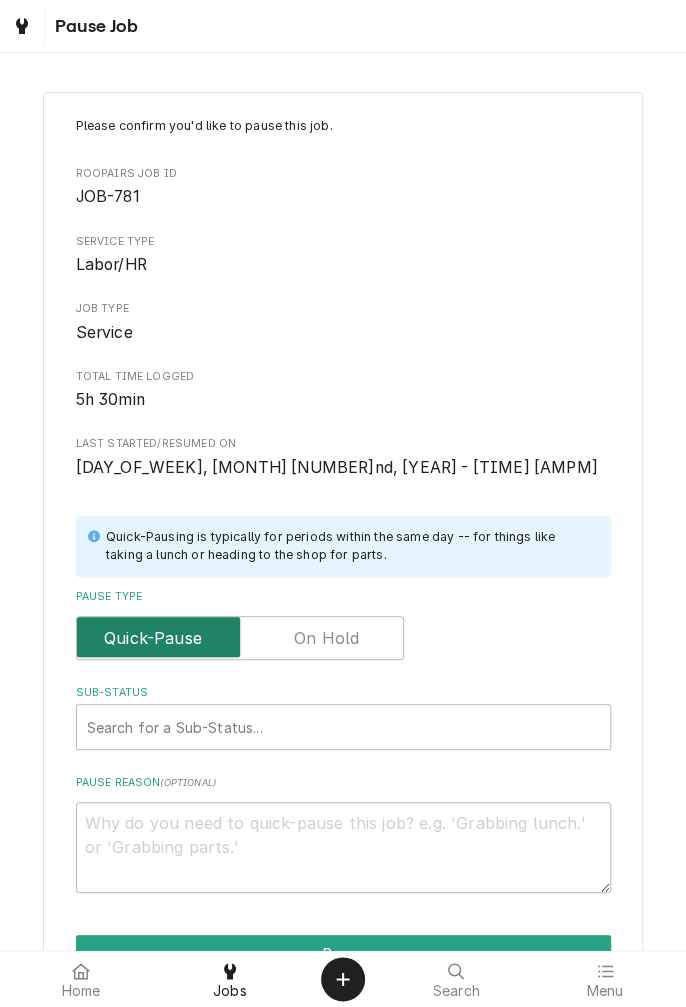click at bounding box center [240, 638] 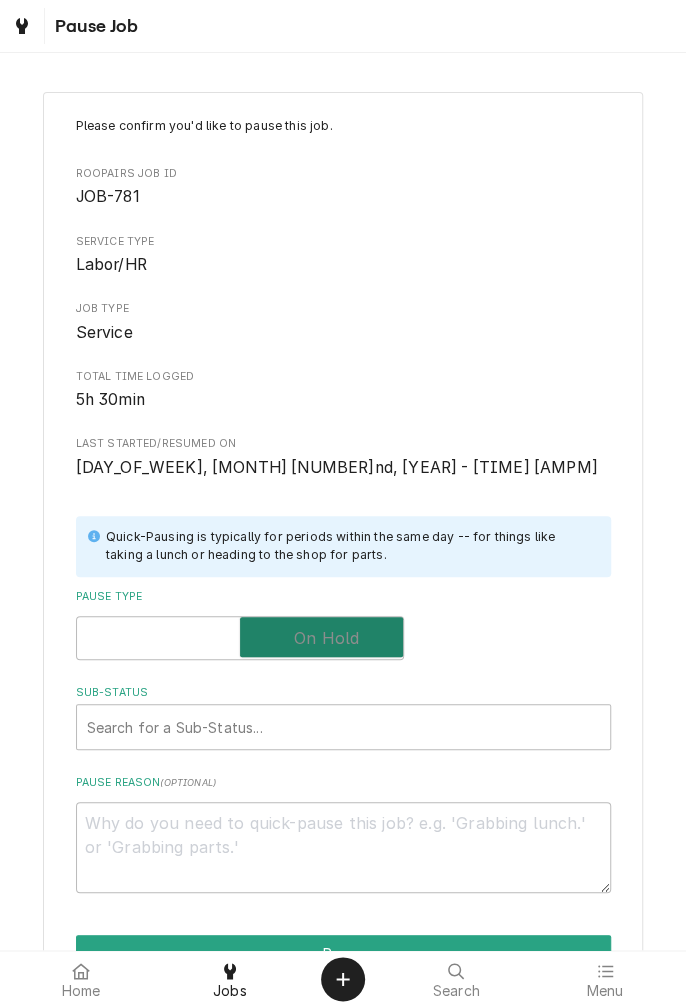 checkbox on "true" 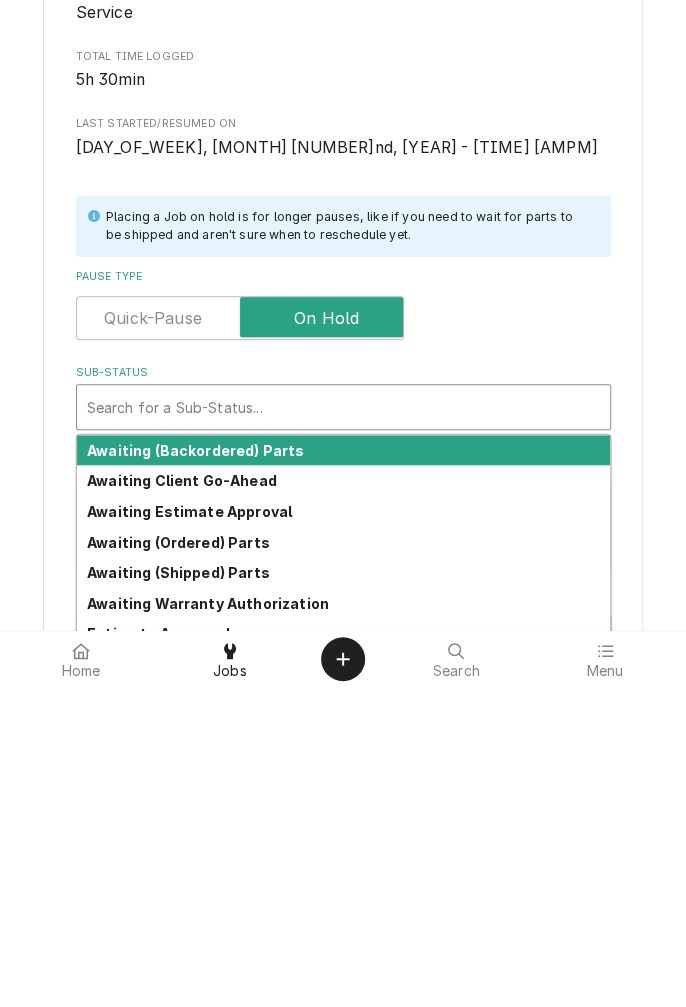 scroll, scrollTop: 98, scrollLeft: 0, axis: vertical 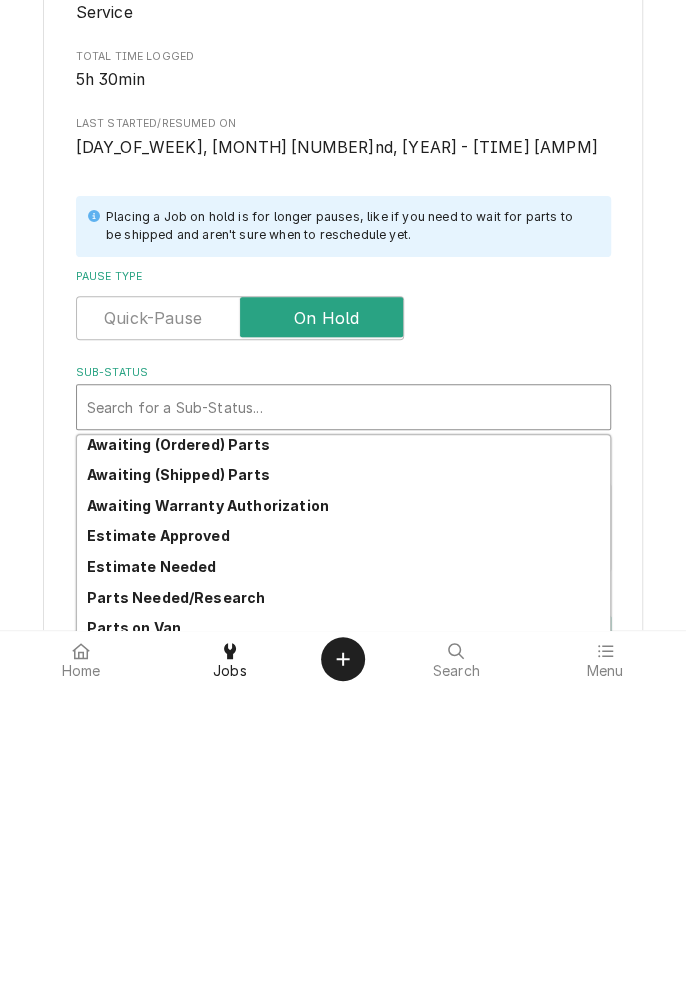 click on "Parts Needed/Research" at bounding box center [176, 917] 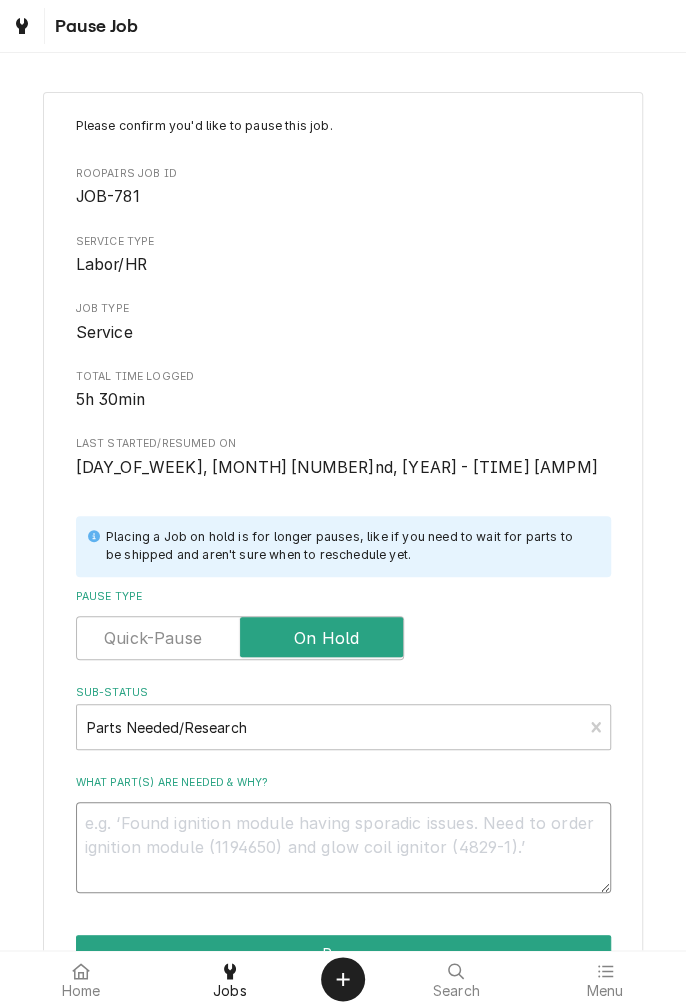 click on "What part(s) are needed & why?" at bounding box center [343, 847] 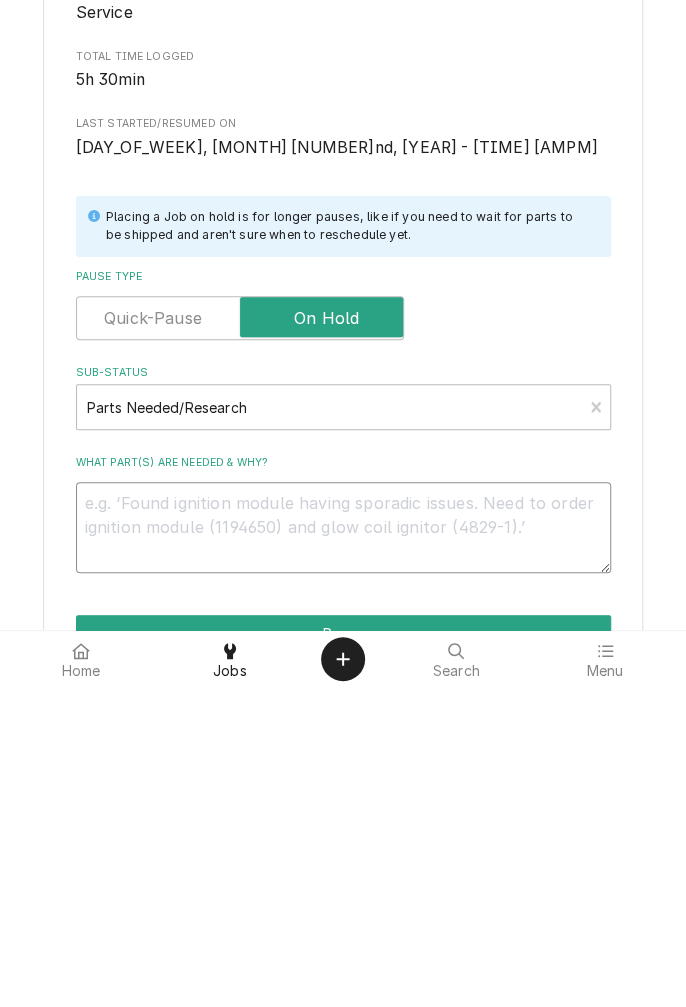 type on "E" 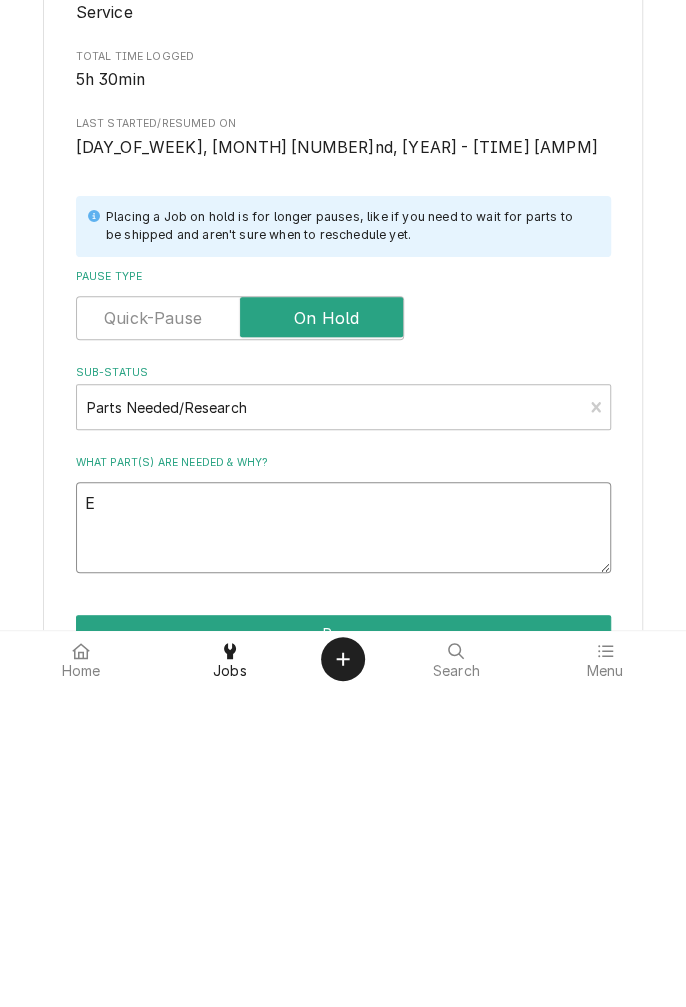type on "x" 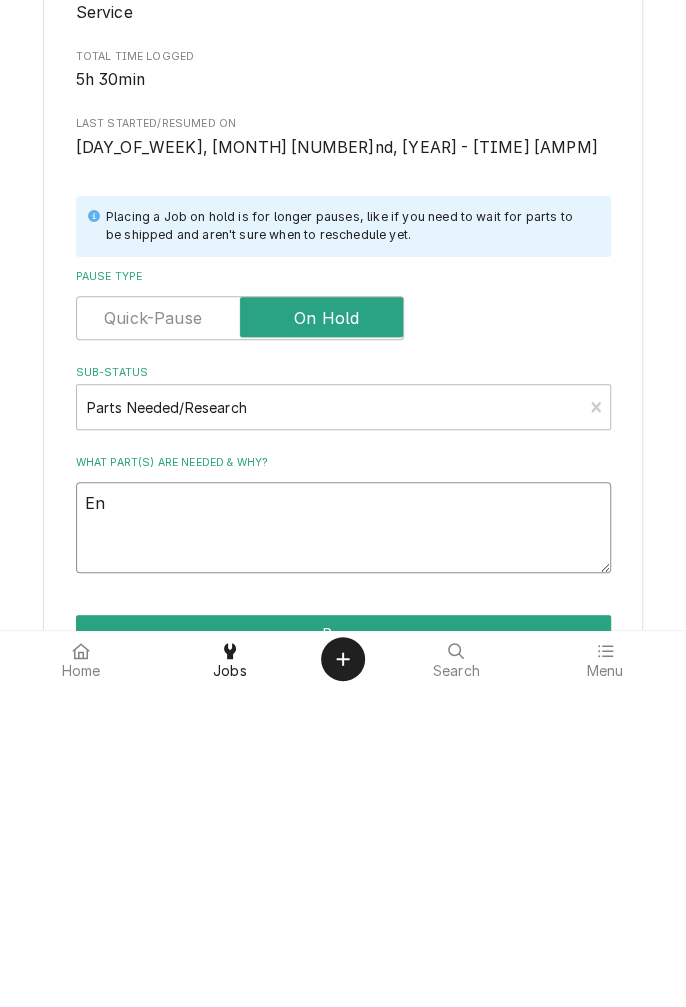type on "x" 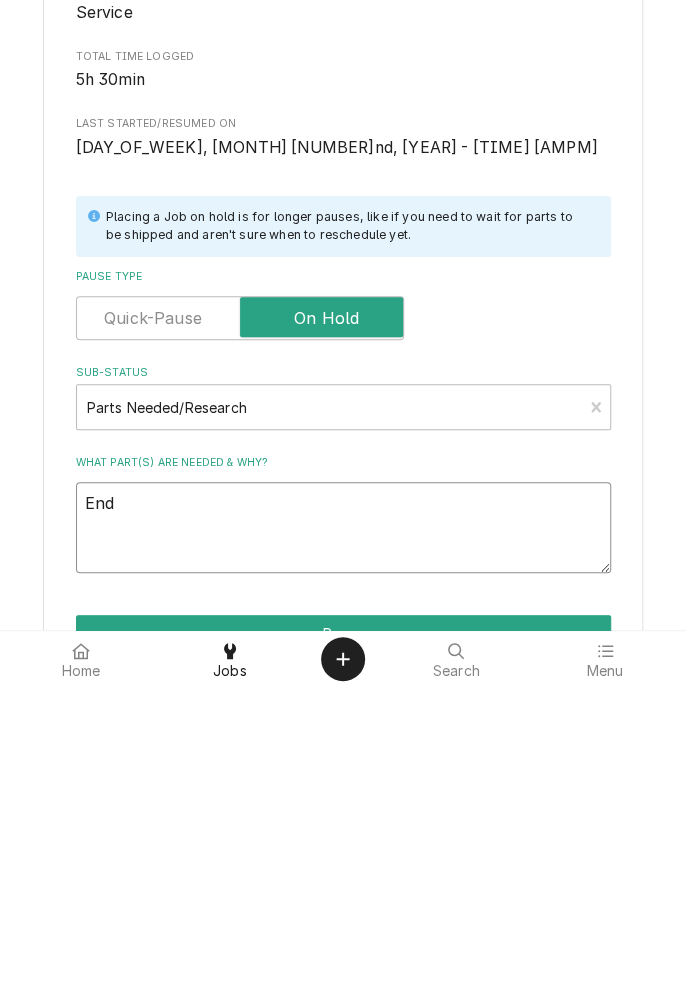 type on "x" 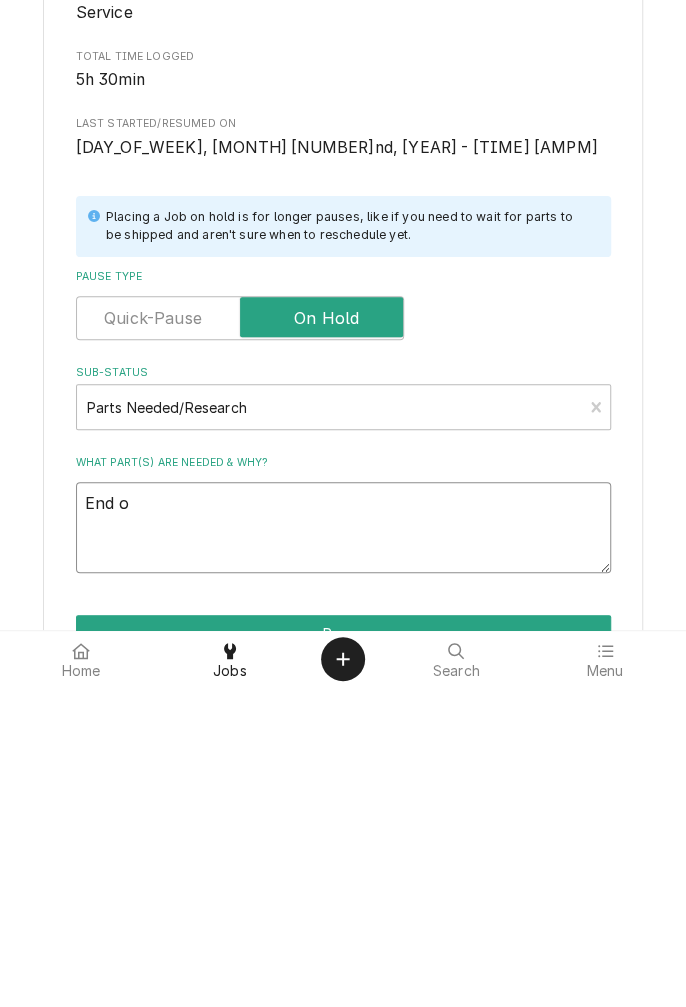type on "x" 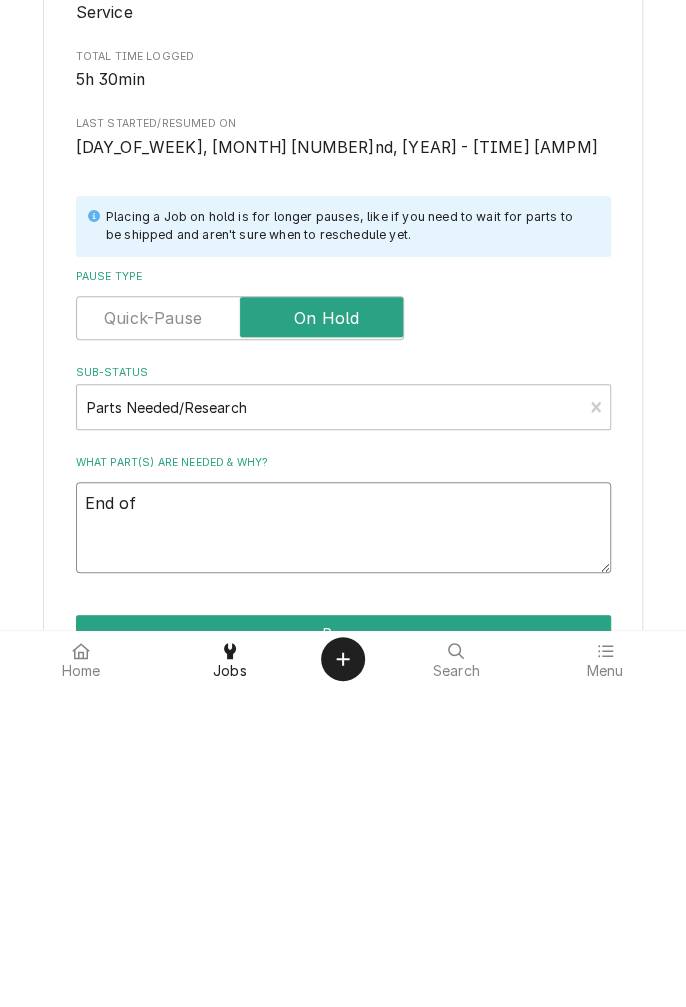 type on "x" 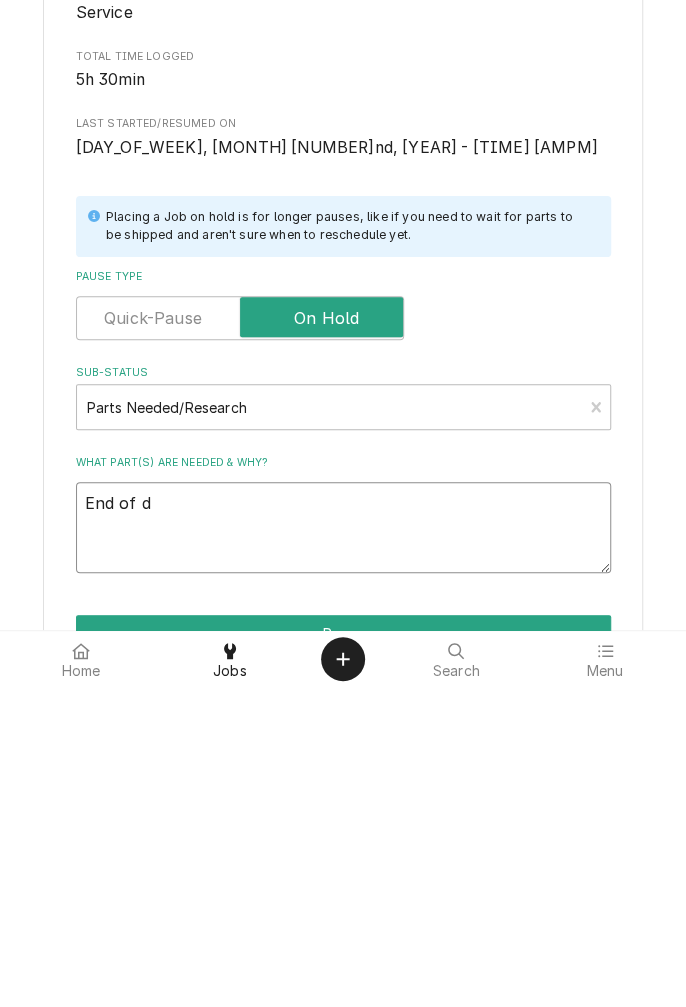 type on "x" 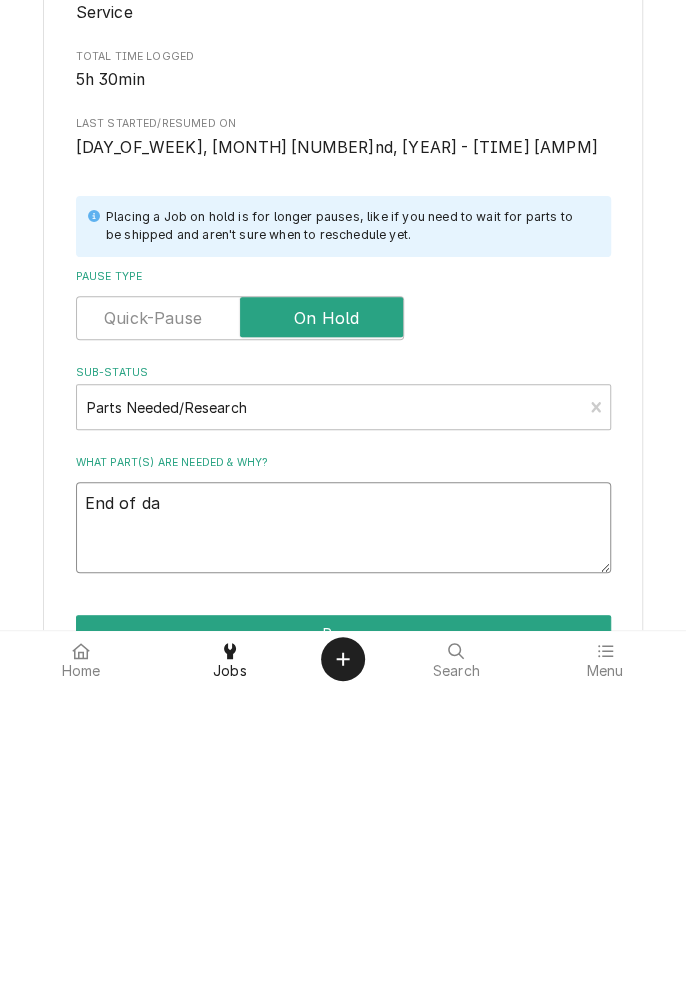 type on "x" 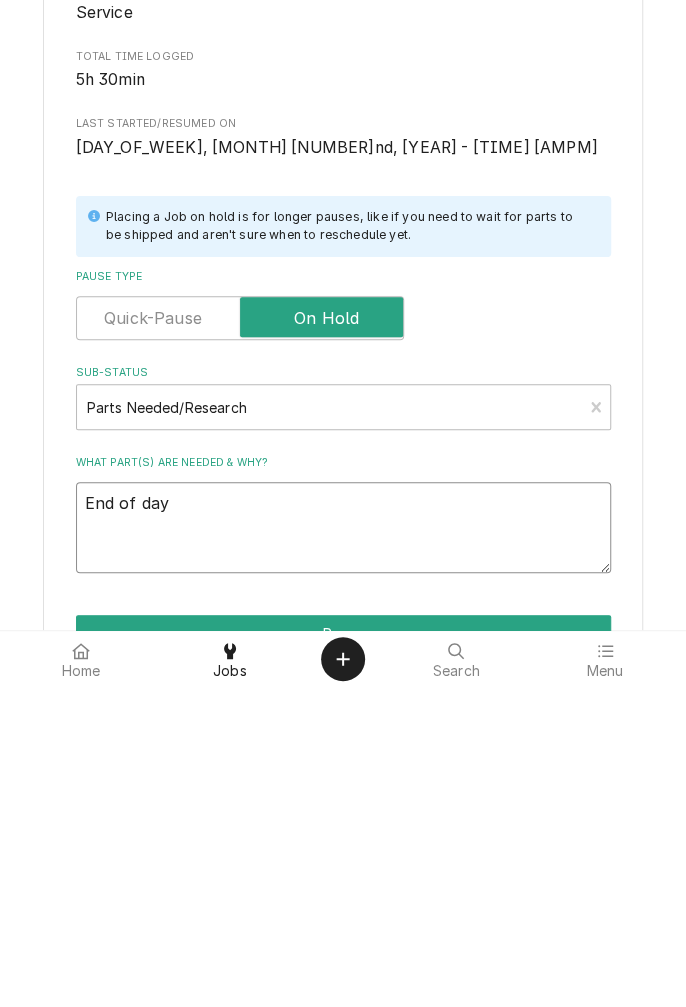 type on "x" 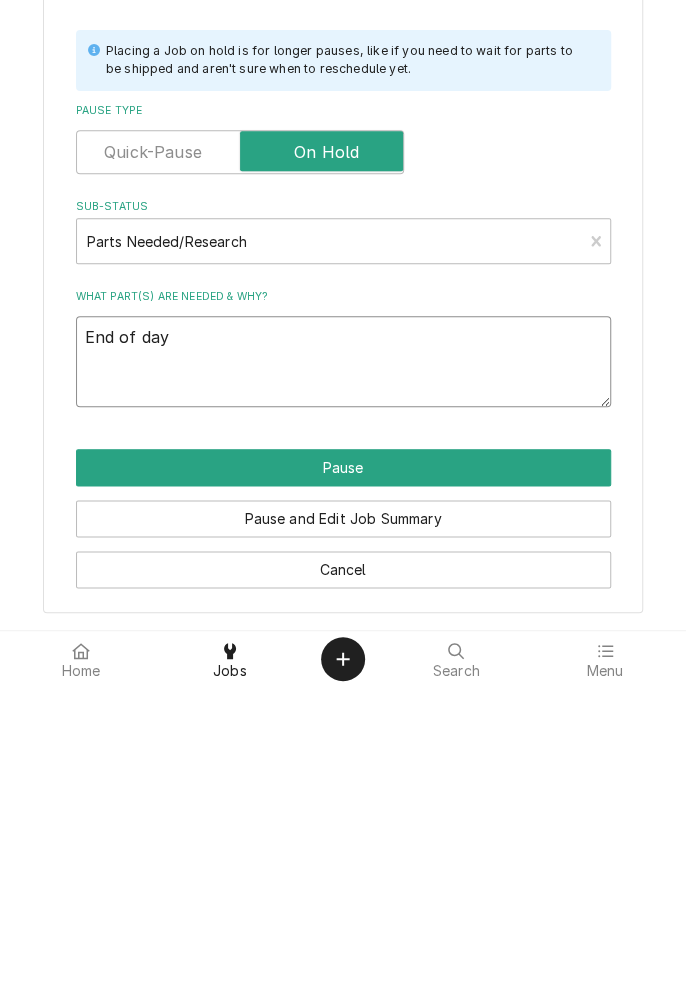 type on "End of day" 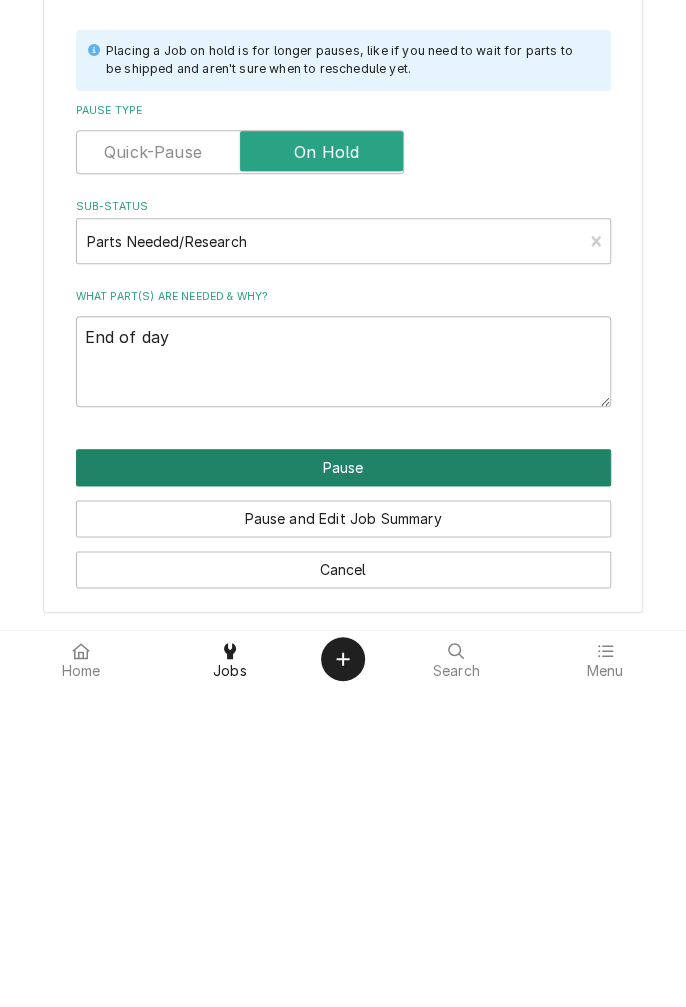 click on "Pause" at bounding box center (343, 787) 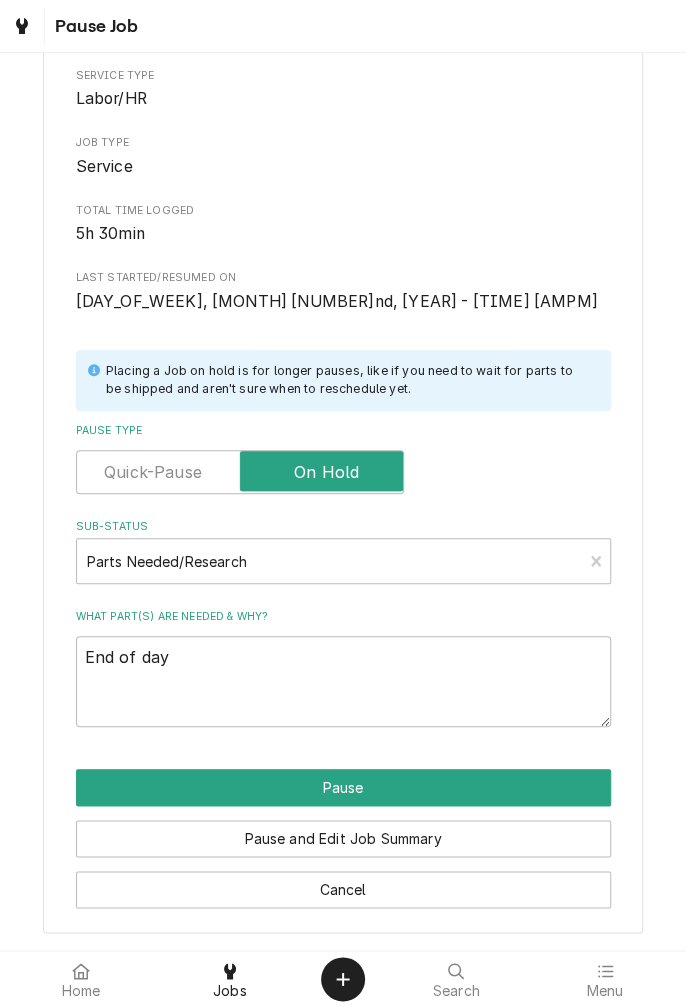 type on "x" 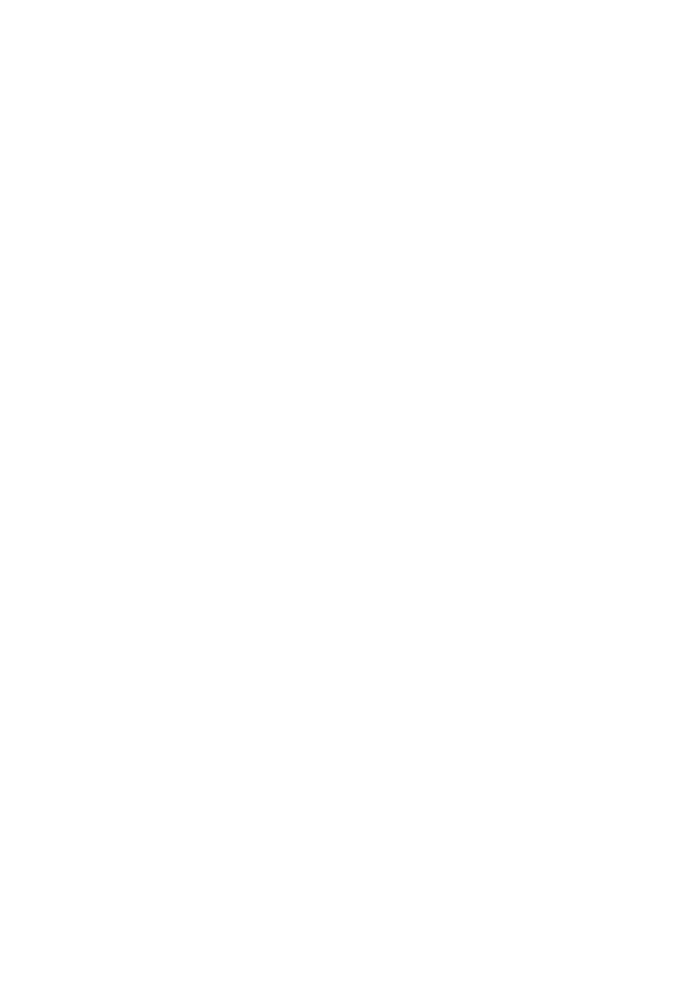 scroll, scrollTop: 0, scrollLeft: 0, axis: both 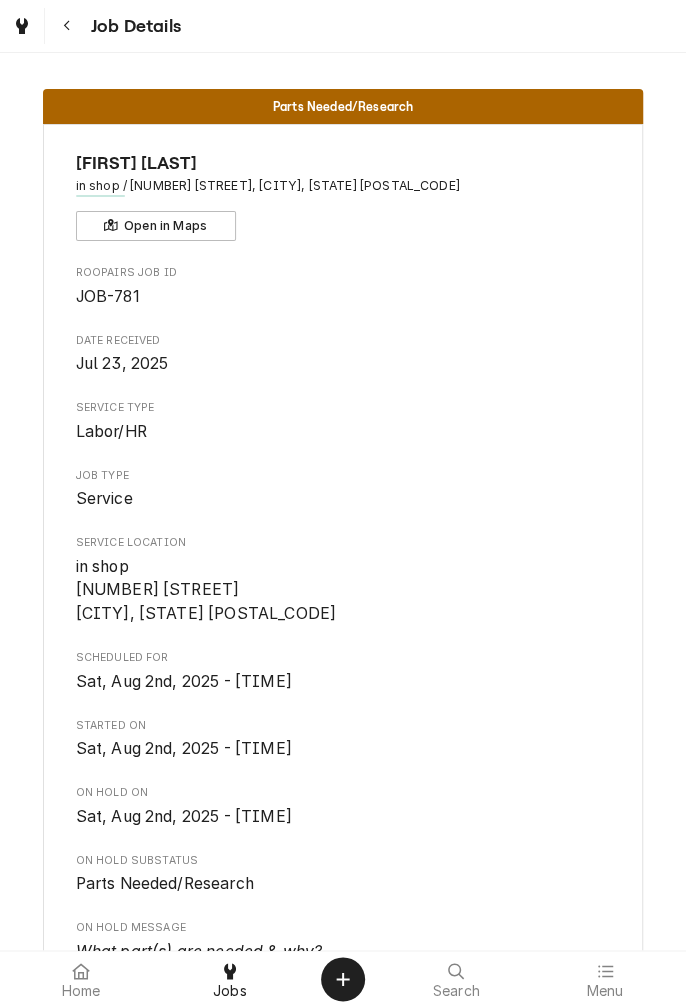 click at bounding box center [22, 26] 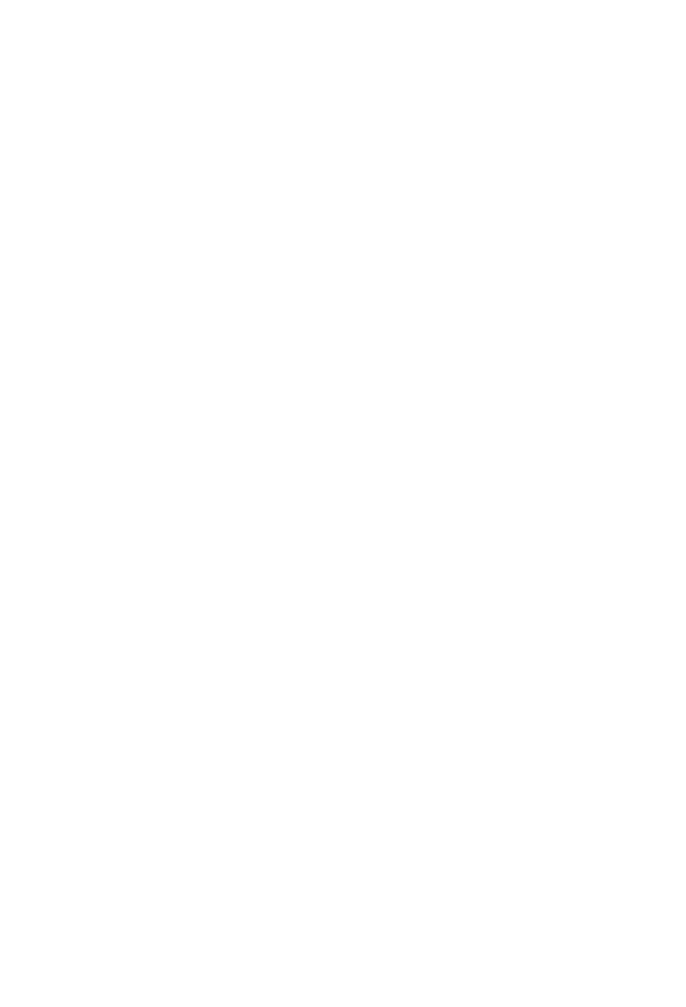 scroll, scrollTop: 0, scrollLeft: 0, axis: both 